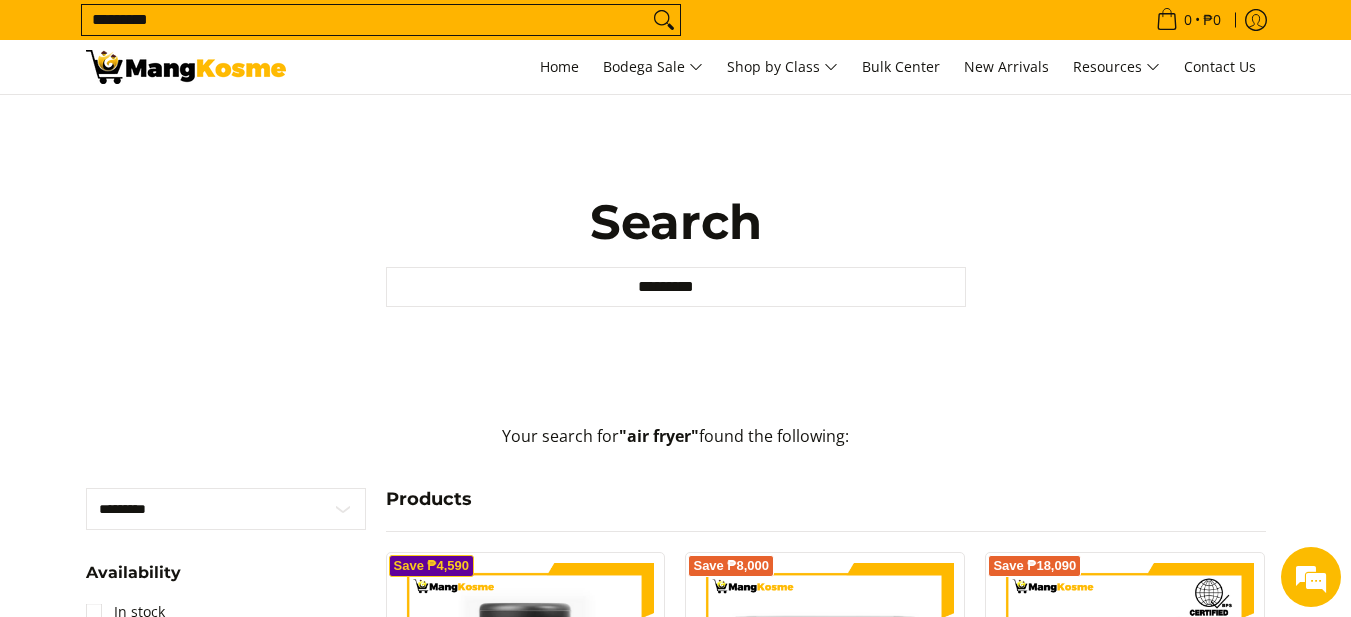 scroll, scrollTop: 400, scrollLeft: 0, axis: vertical 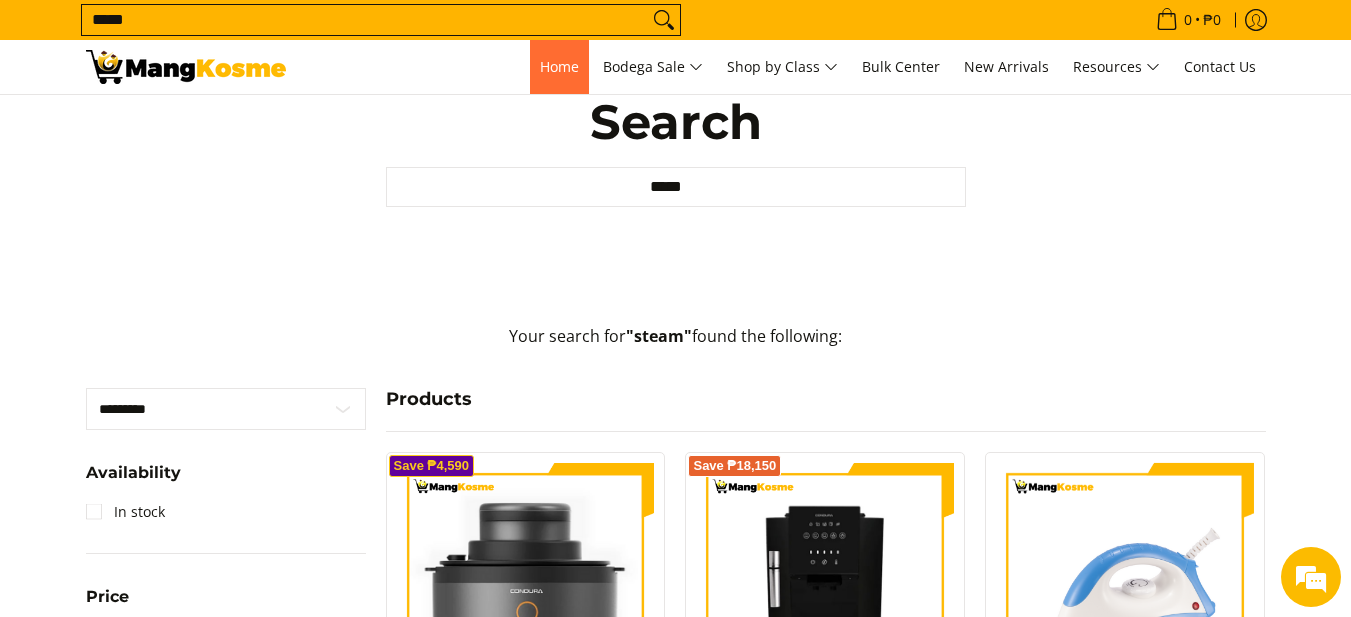 click on "Home" at bounding box center (559, 67) 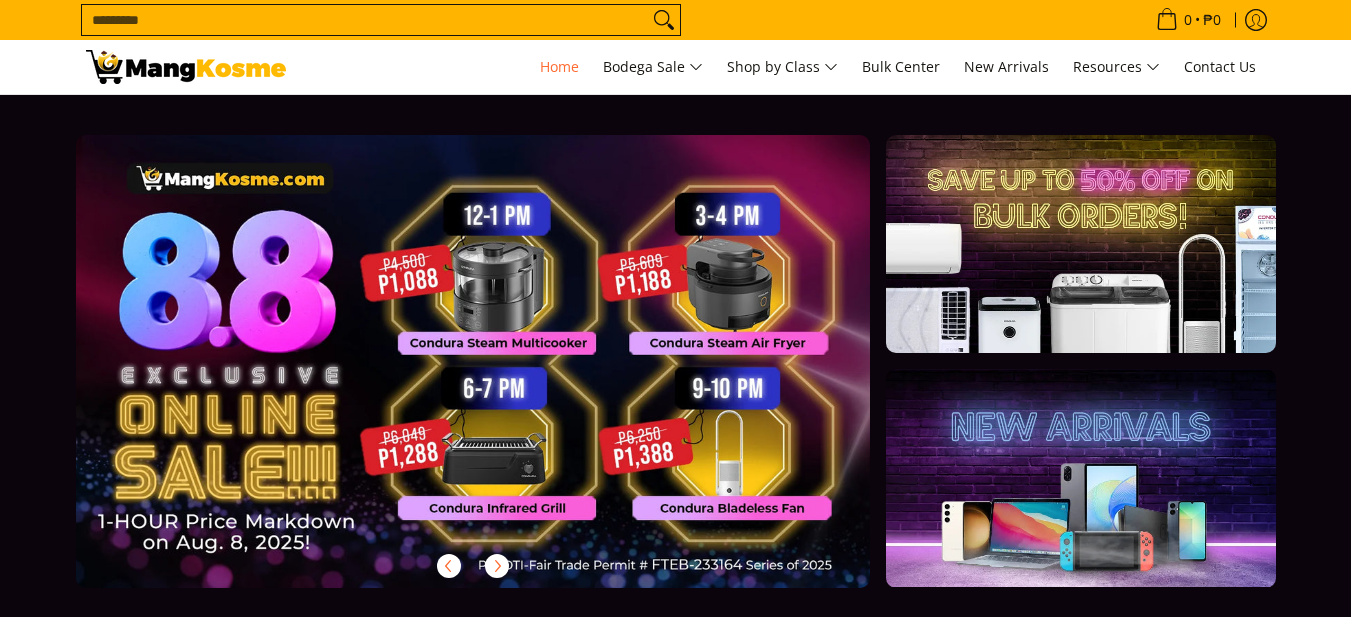 scroll, scrollTop: 0, scrollLeft: 0, axis: both 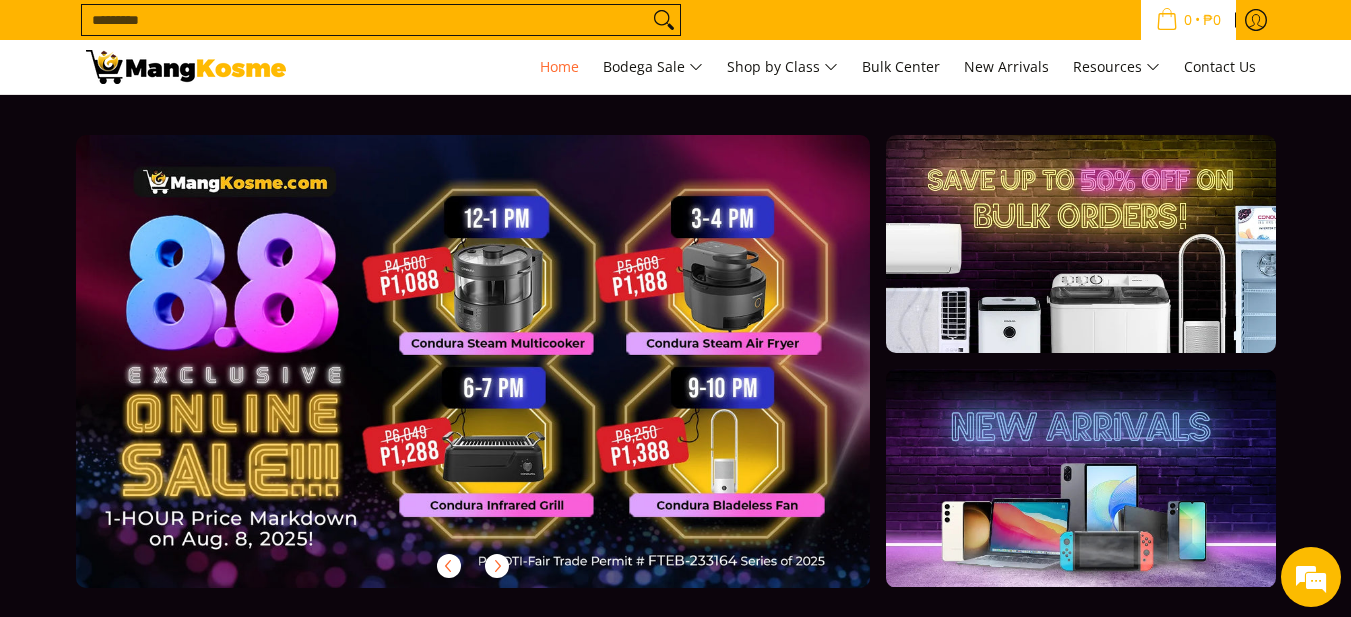 click on "₱0" at bounding box center (1212, 20) 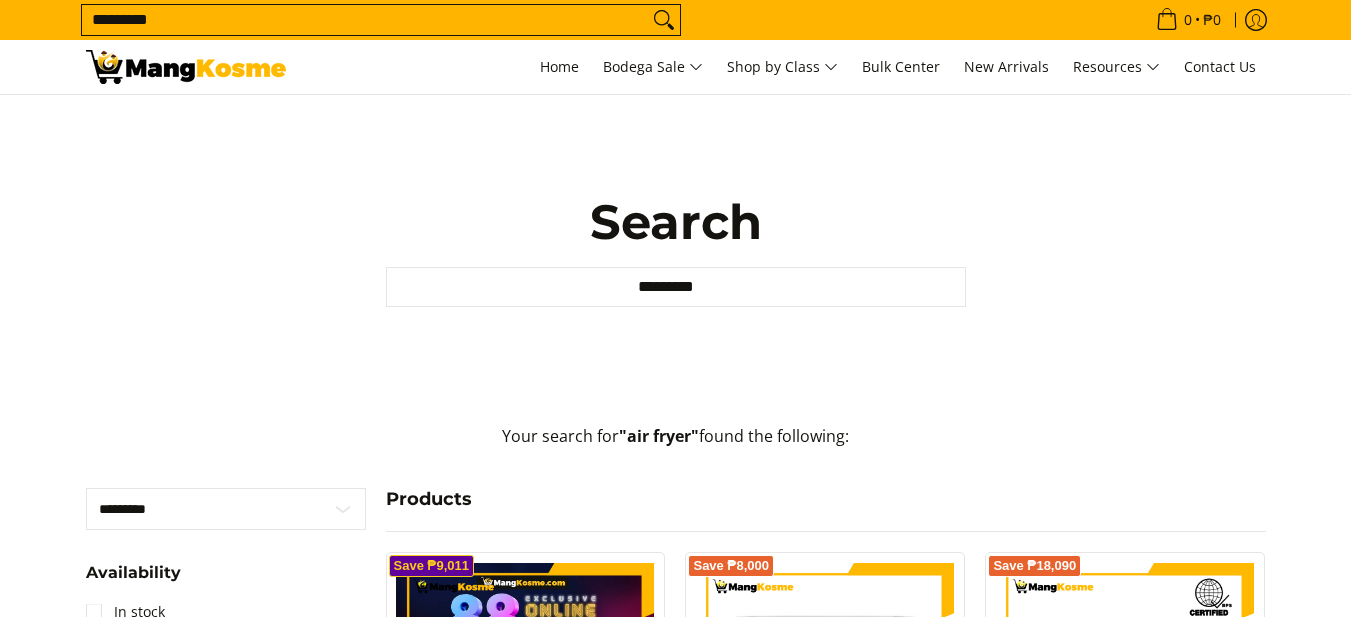 scroll, scrollTop: 400, scrollLeft: 0, axis: vertical 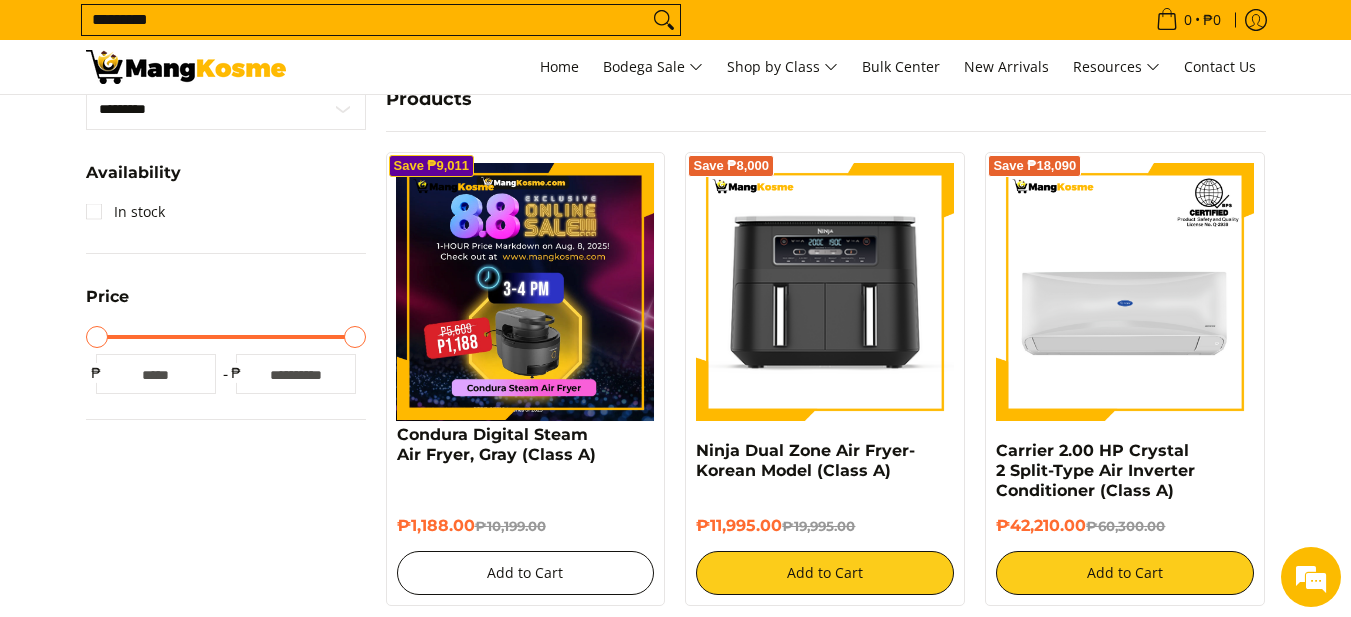 click on "Add to Cart" at bounding box center [526, 573] 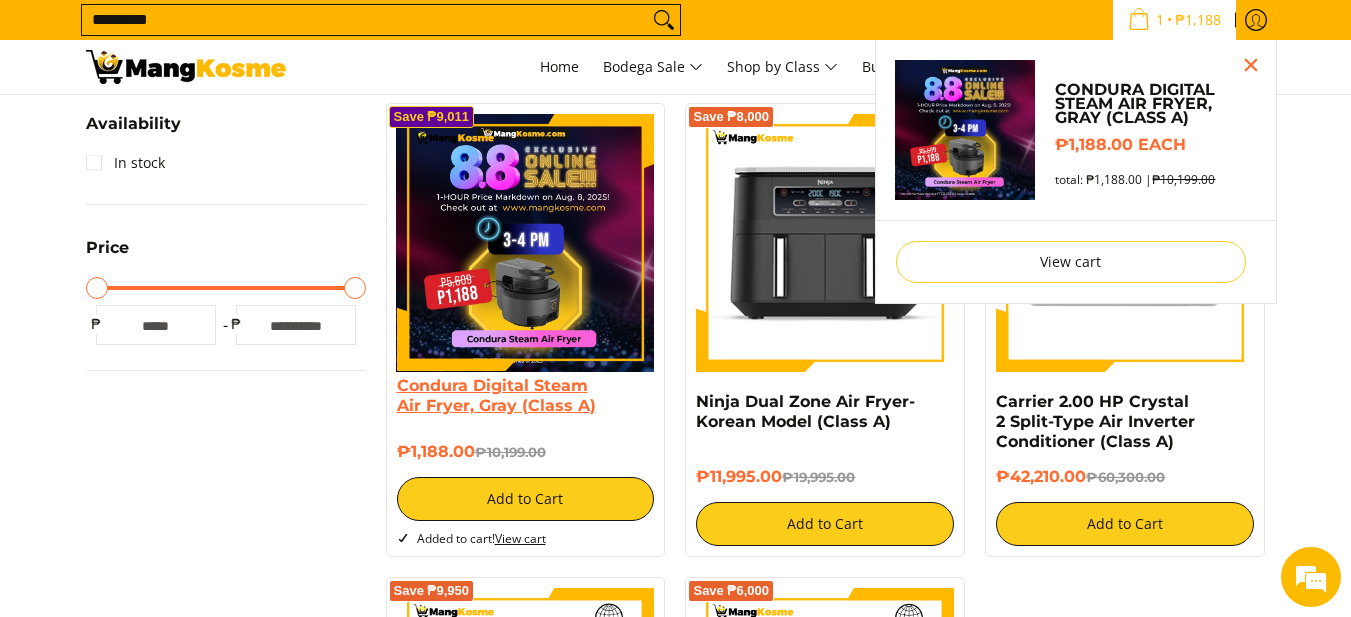 scroll, scrollTop: 445, scrollLeft: 0, axis: vertical 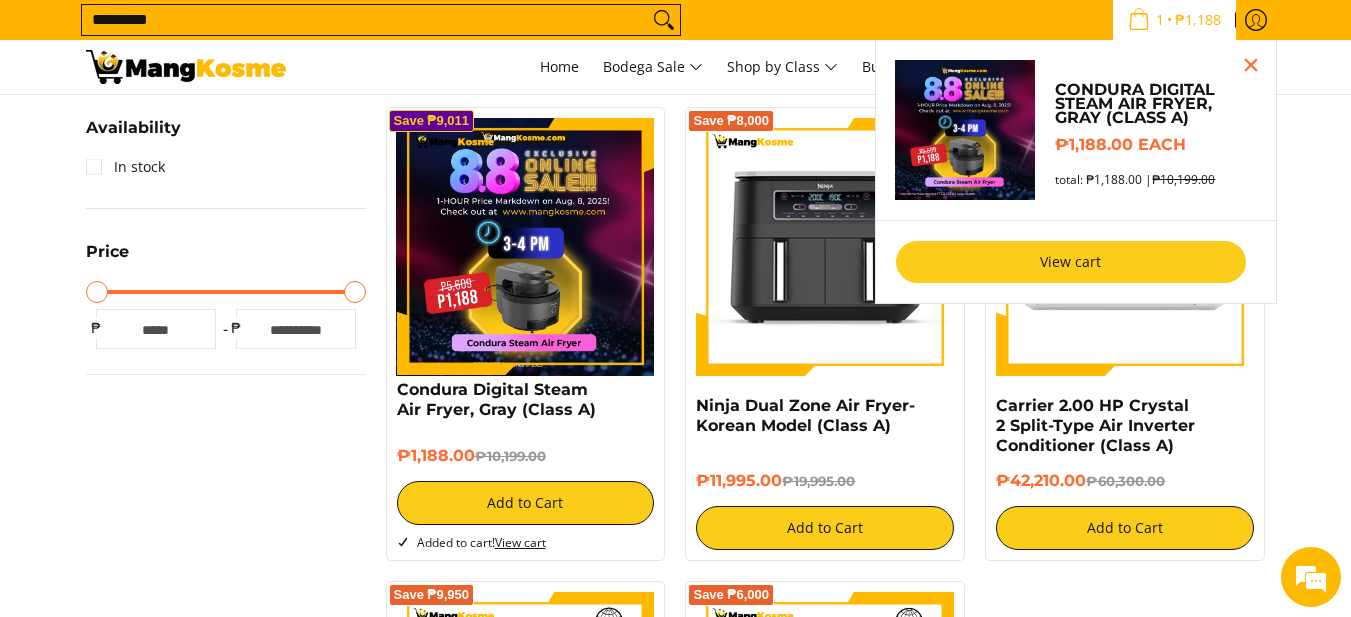 click on "View cart" at bounding box center (1071, 262) 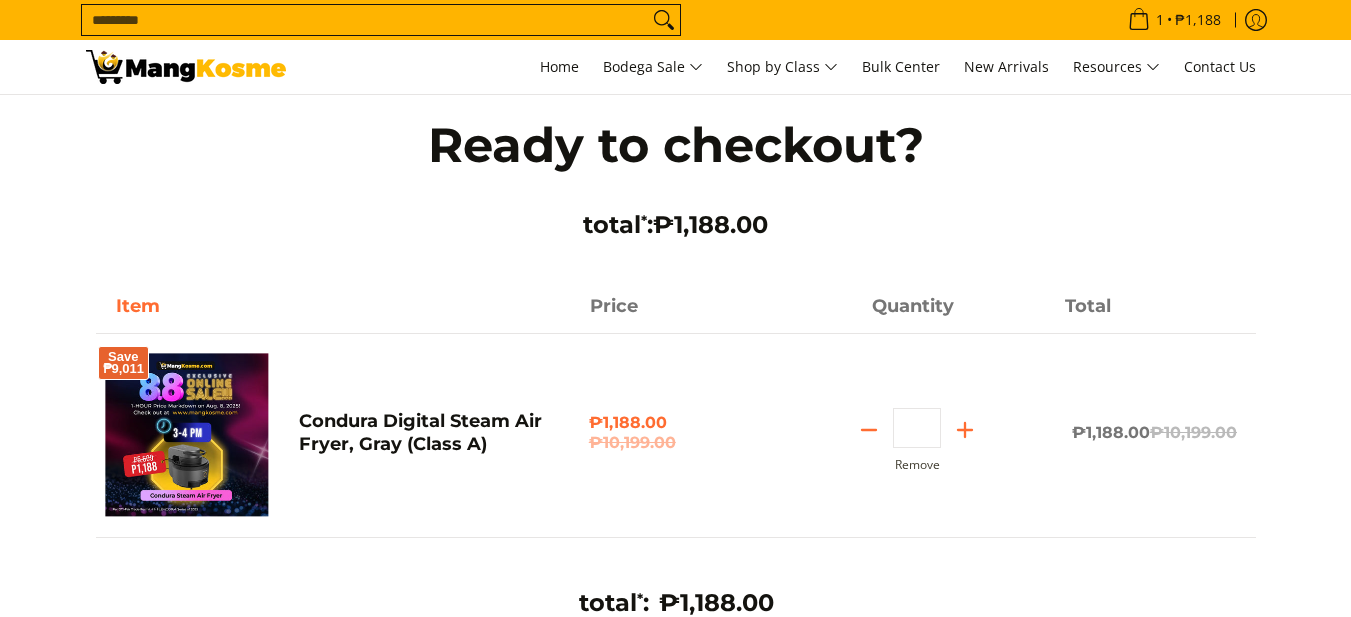 scroll, scrollTop: 100, scrollLeft: 0, axis: vertical 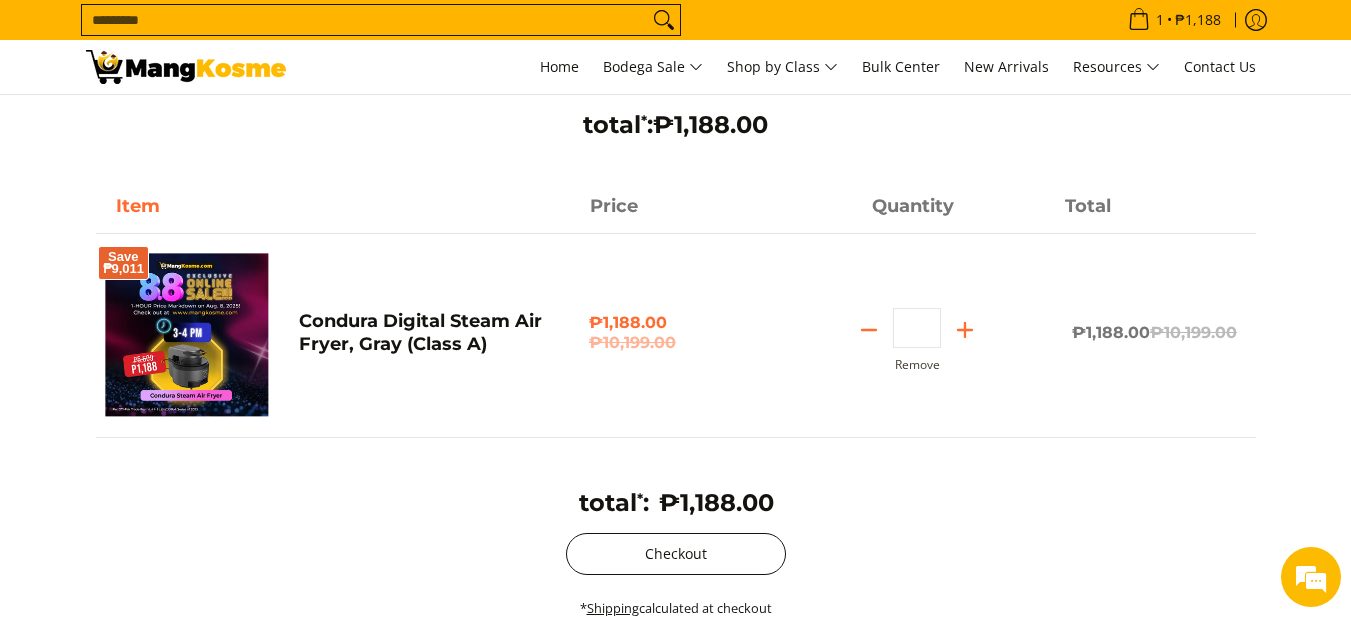 click on "Checkout" at bounding box center [676, 554] 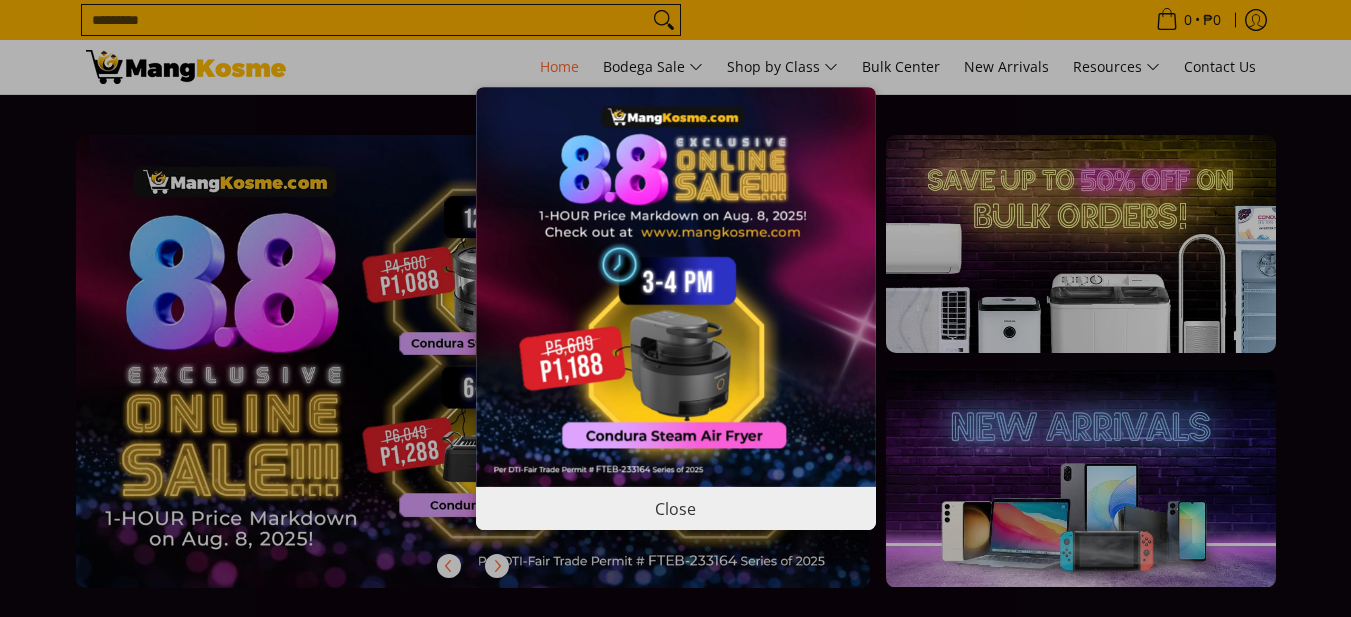 scroll, scrollTop: 100, scrollLeft: 0, axis: vertical 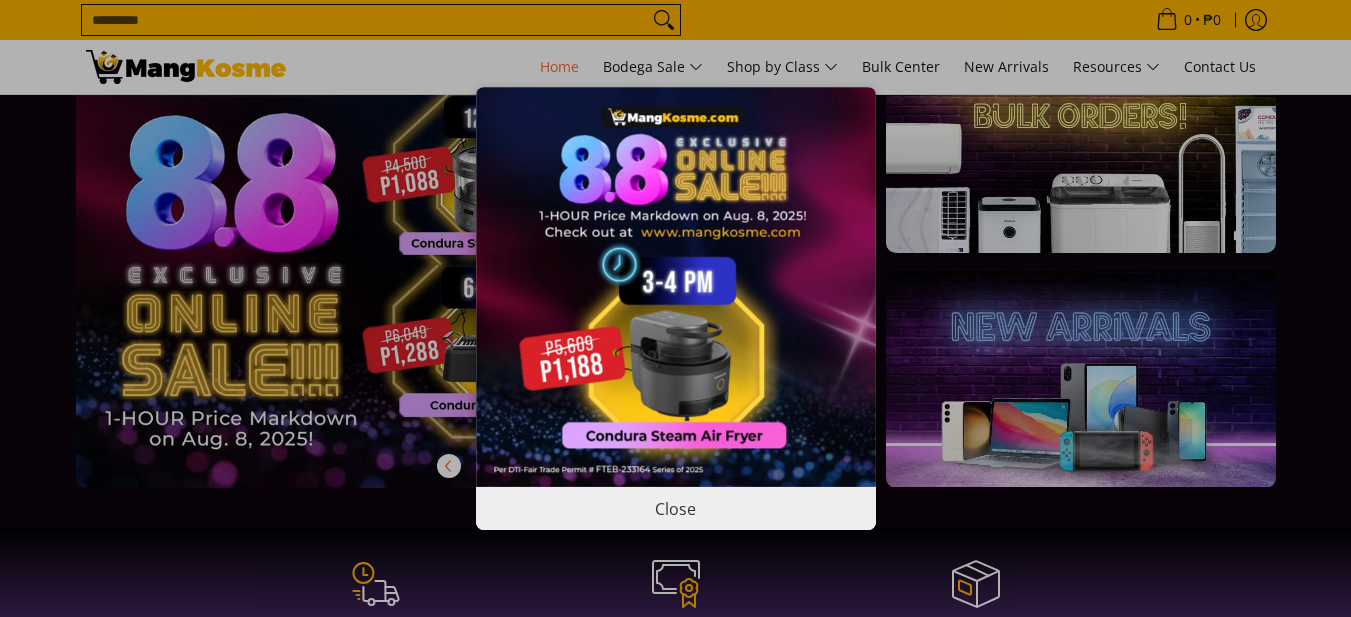 click on "Close" at bounding box center (676, 508) 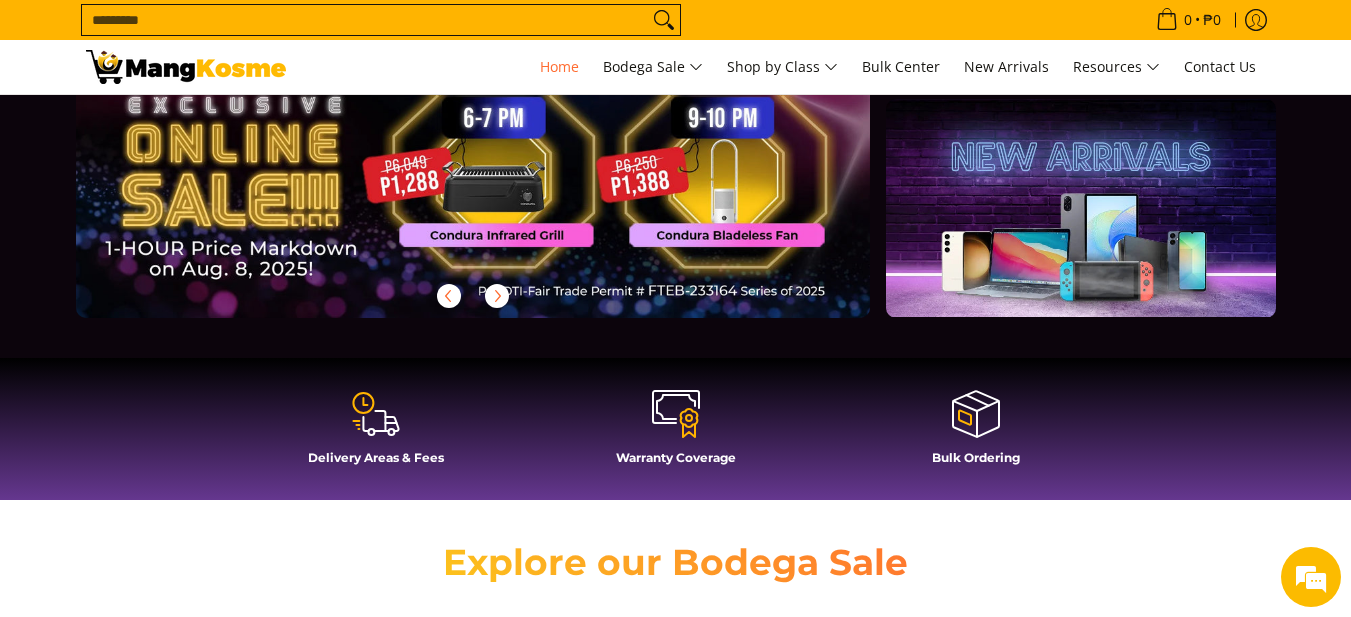 scroll, scrollTop: 200, scrollLeft: 0, axis: vertical 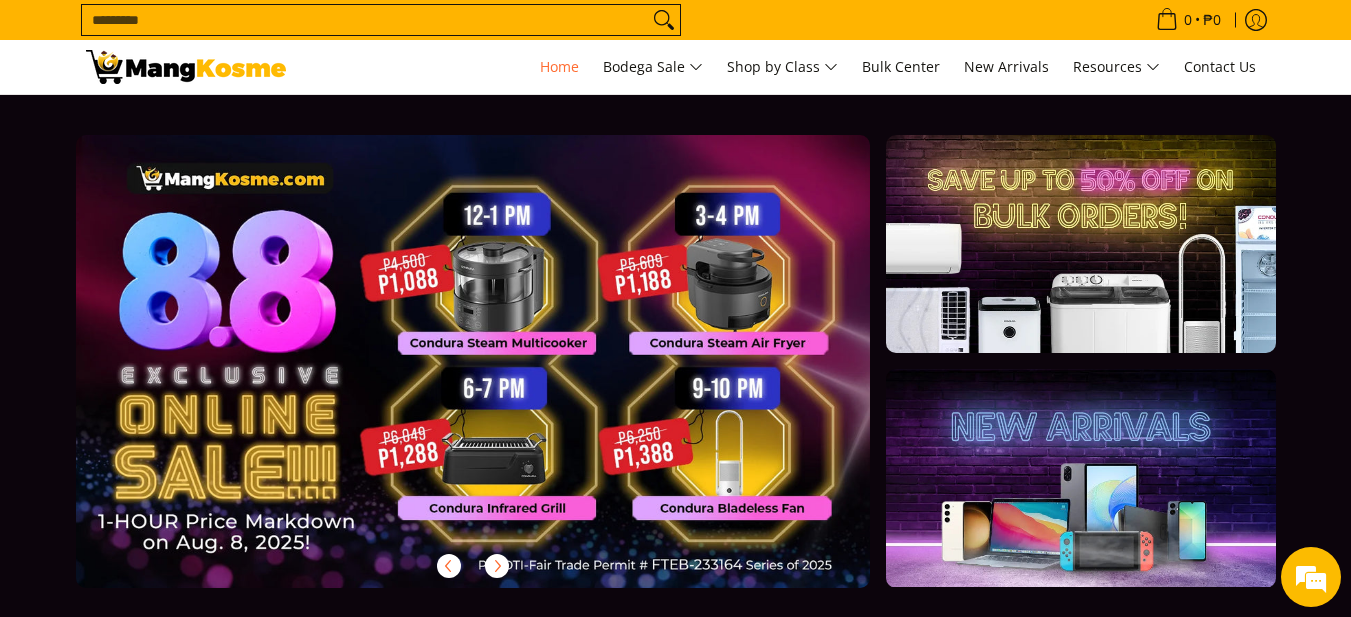 click at bounding box center [505, 377] 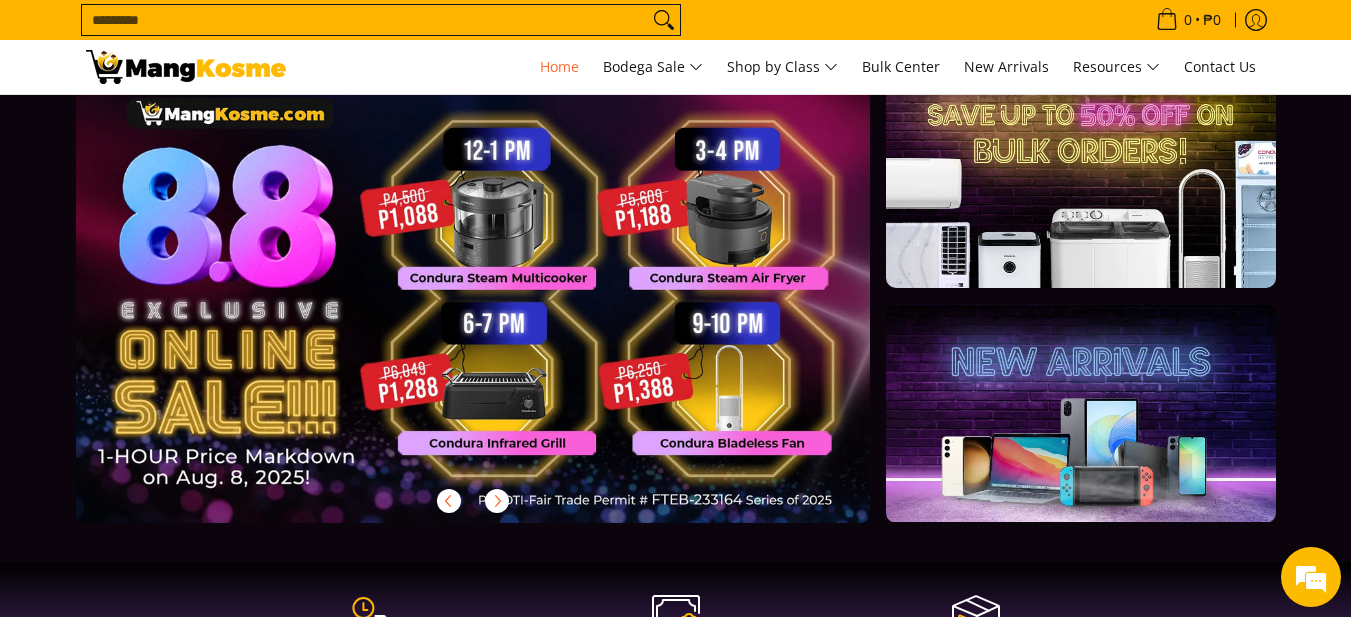 scroll, scrollTop: 100, scrollLeft: 0, axis: vertical 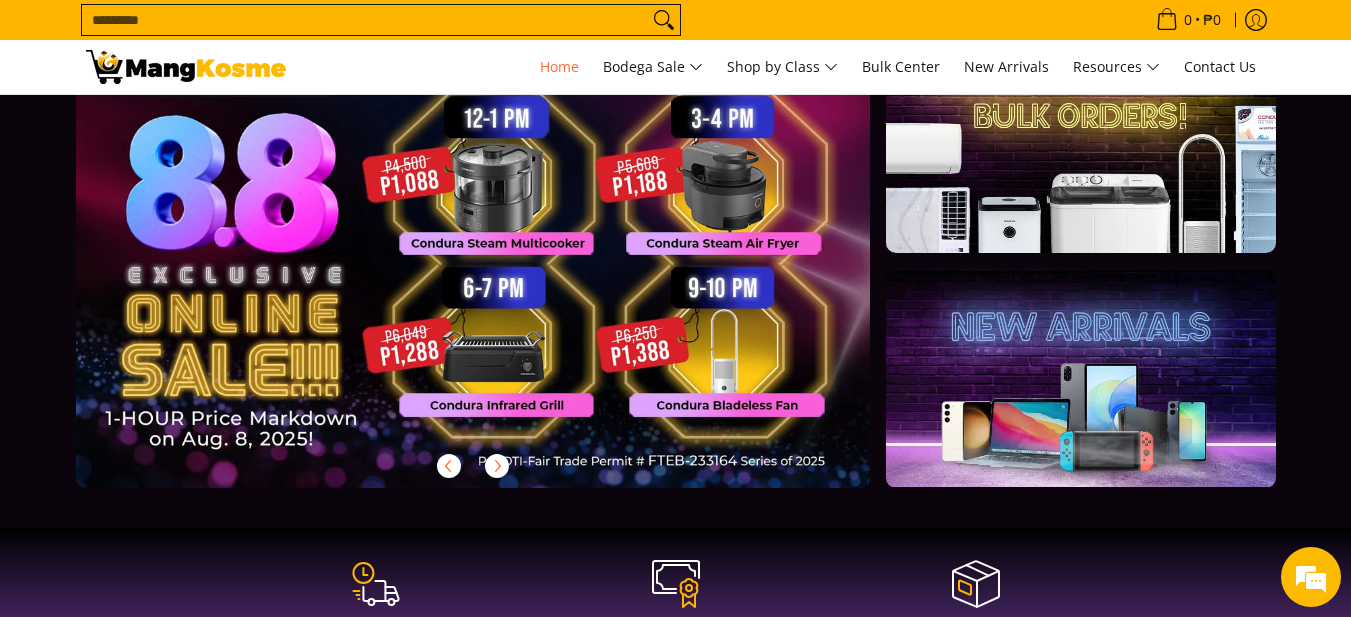 click on "Search..." at bounding box center (365, 20) 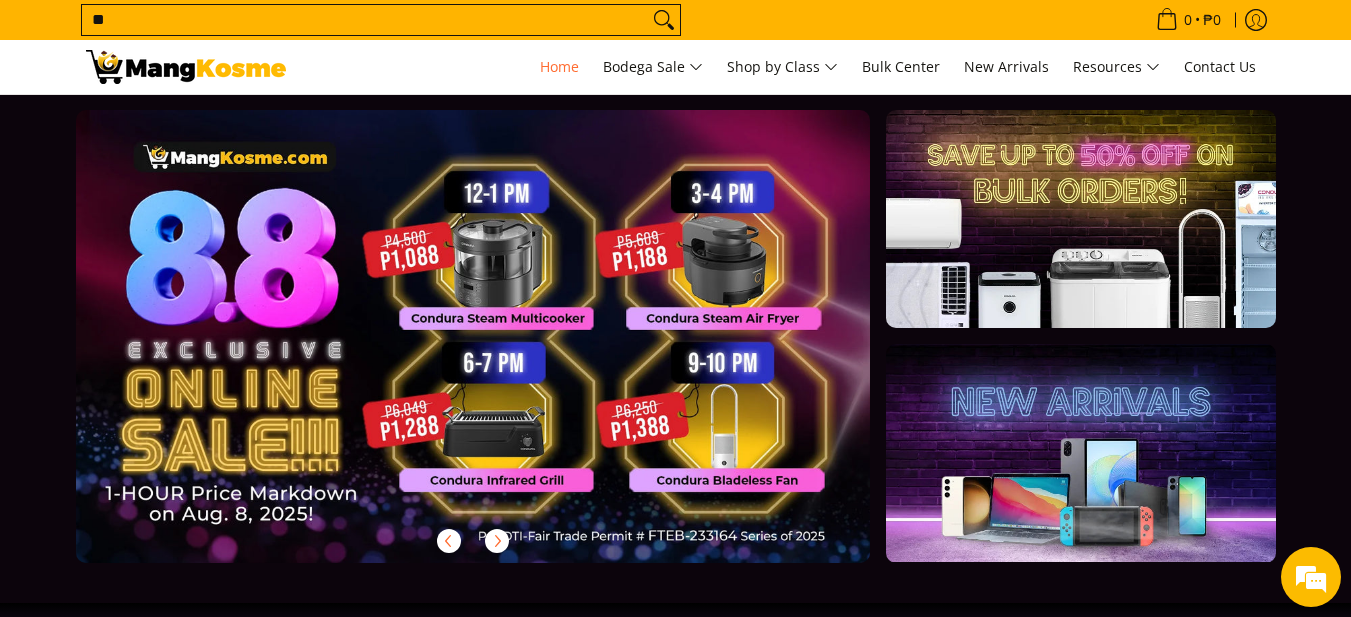 scroll, scrollTop: 7, scrollLeft: 0, axis: vertical 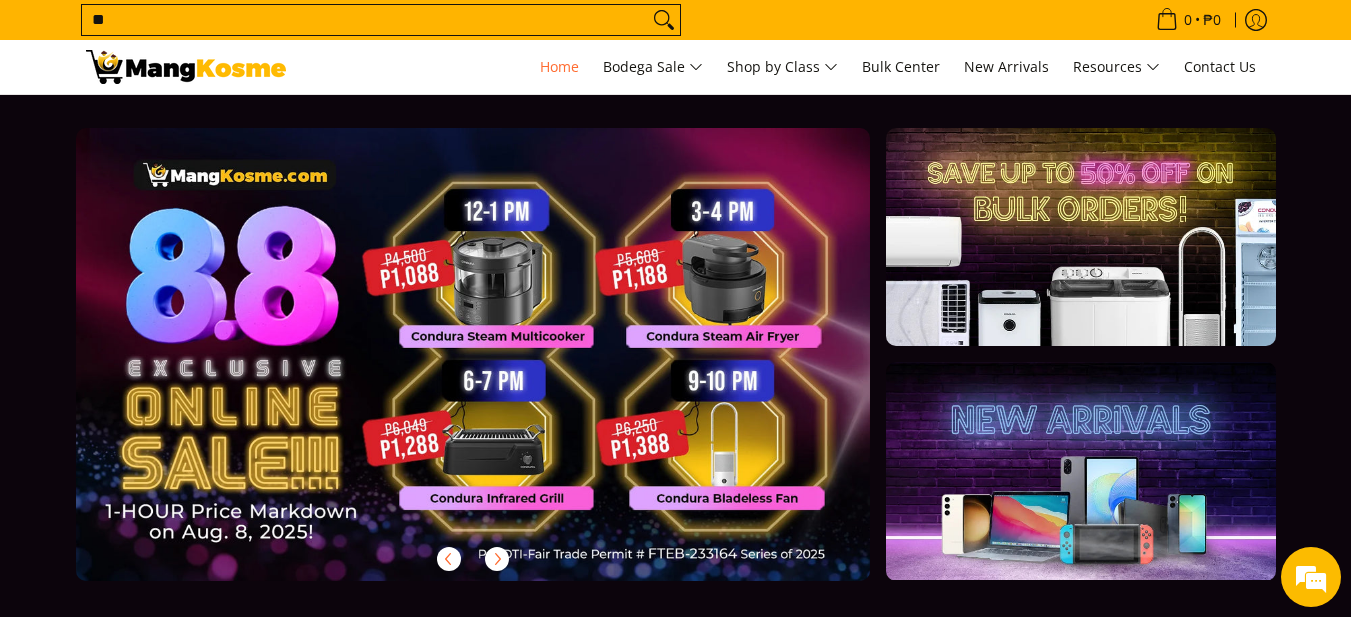 type on "*" 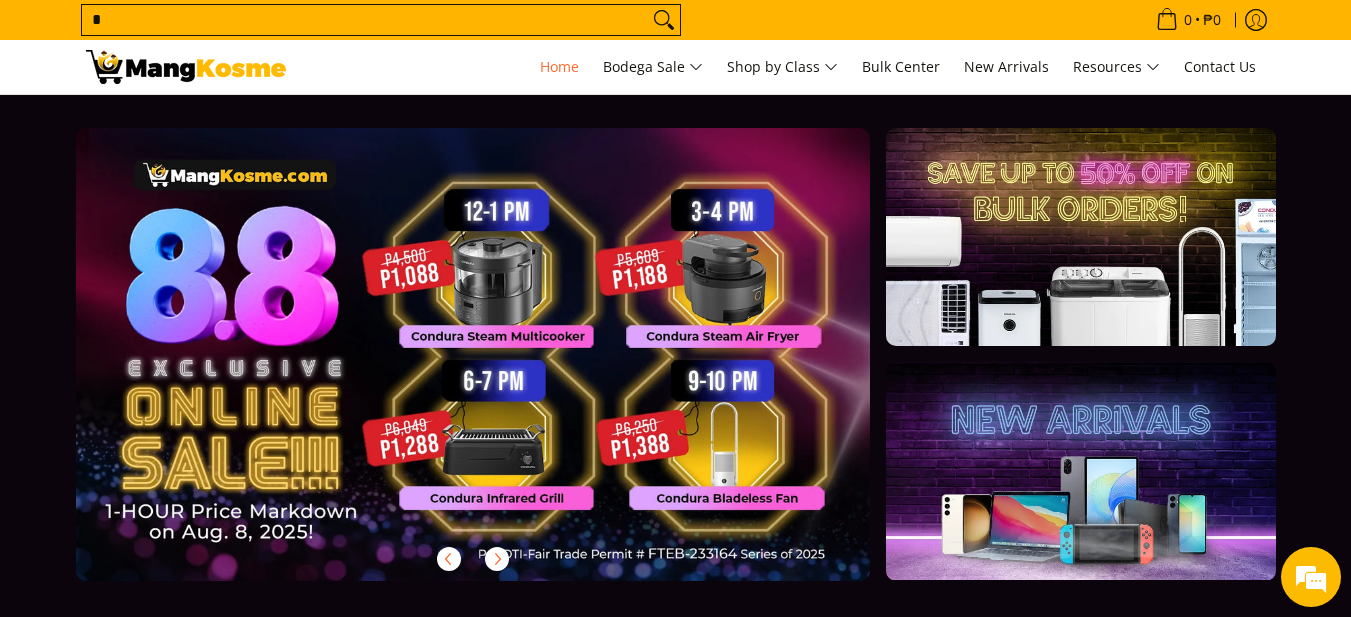 scroll, scrollTop: 0, scrollLeft: 0, axis: both 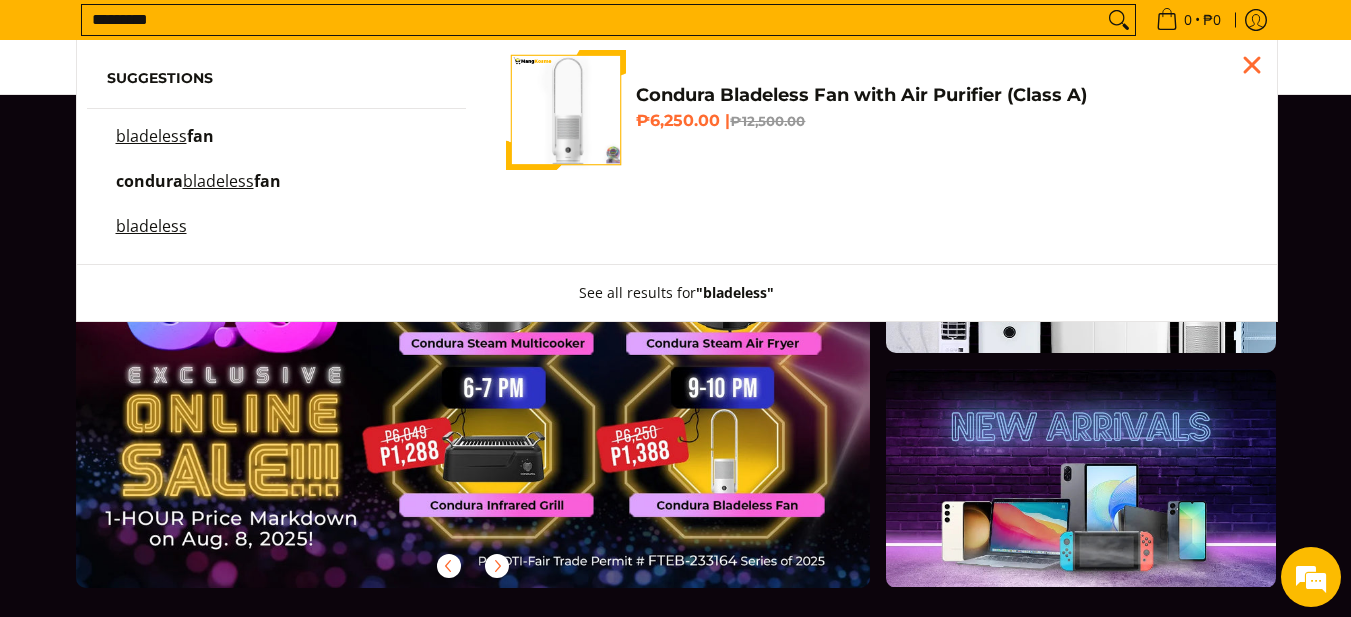 type on "*********" 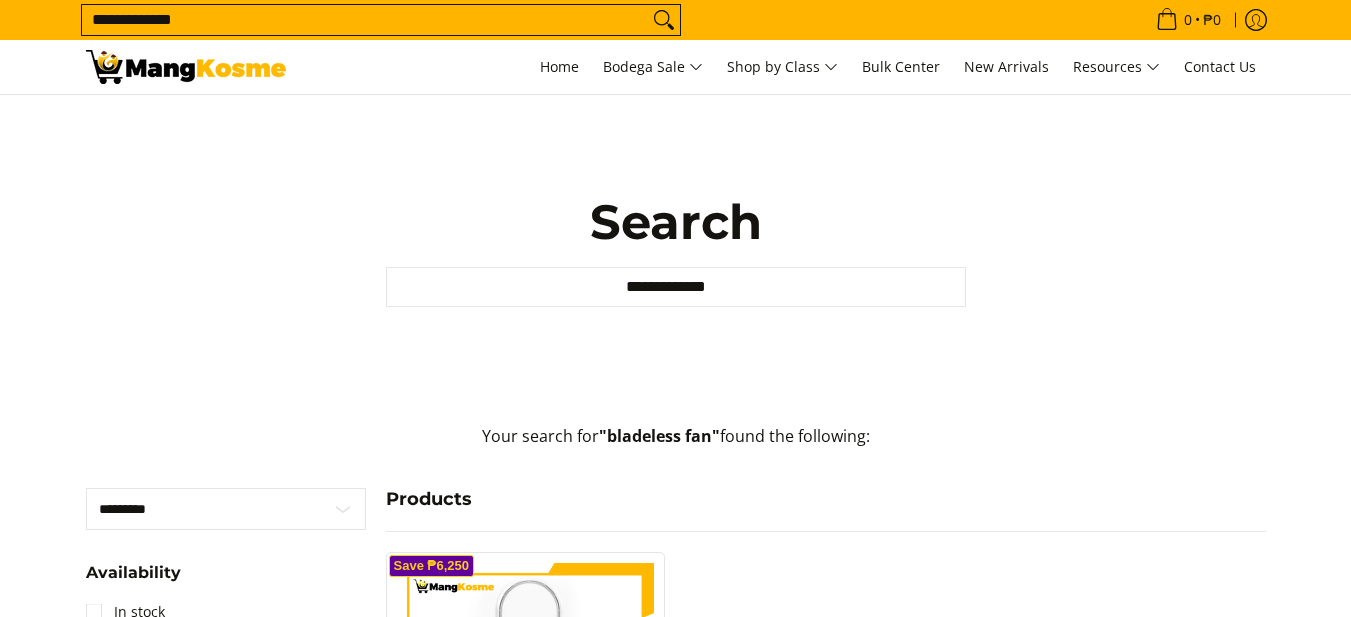 scroll, scrollTop: 0, scrollLeft: 0, axis: both 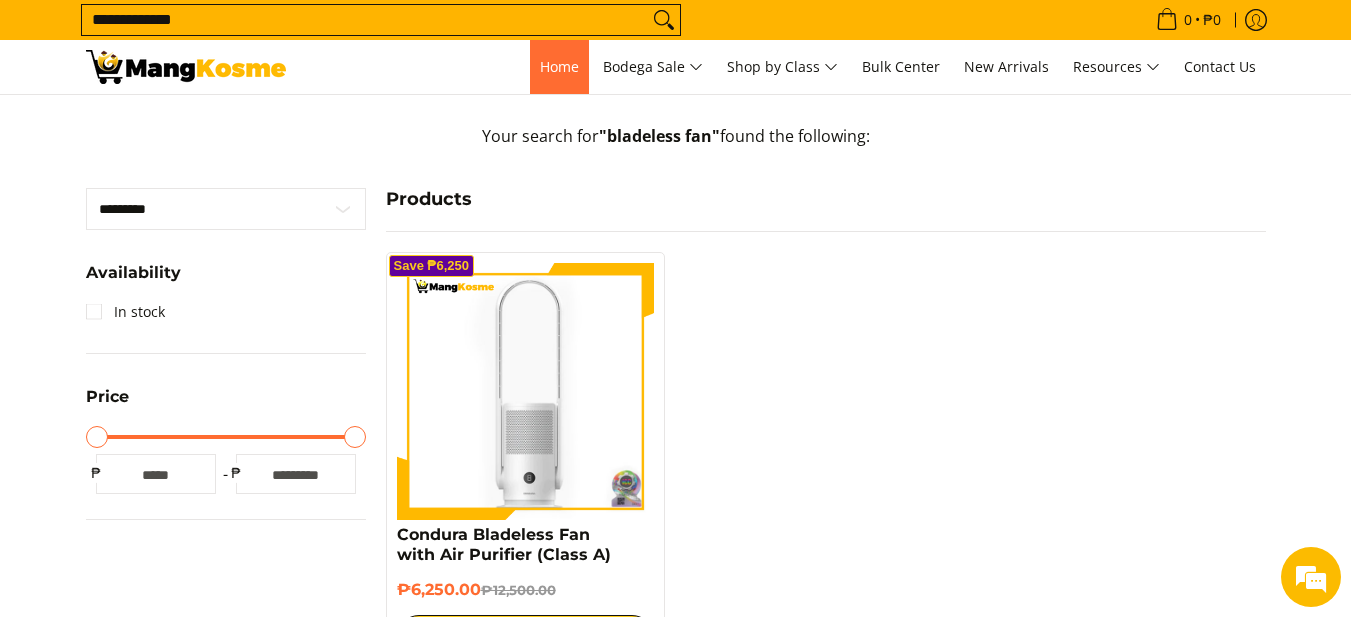 click on "Home" at bounding box center [559, 66] 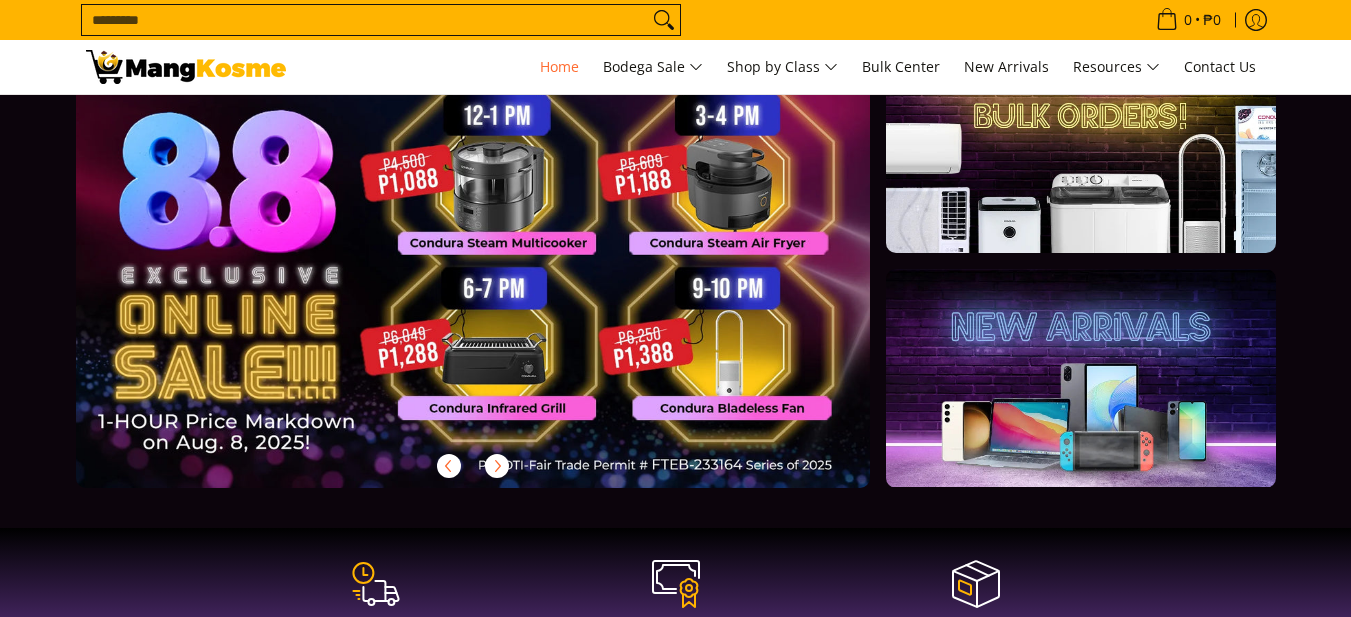 scroll, scrollTop: 100, scrollLeft: 0, axis: vertical 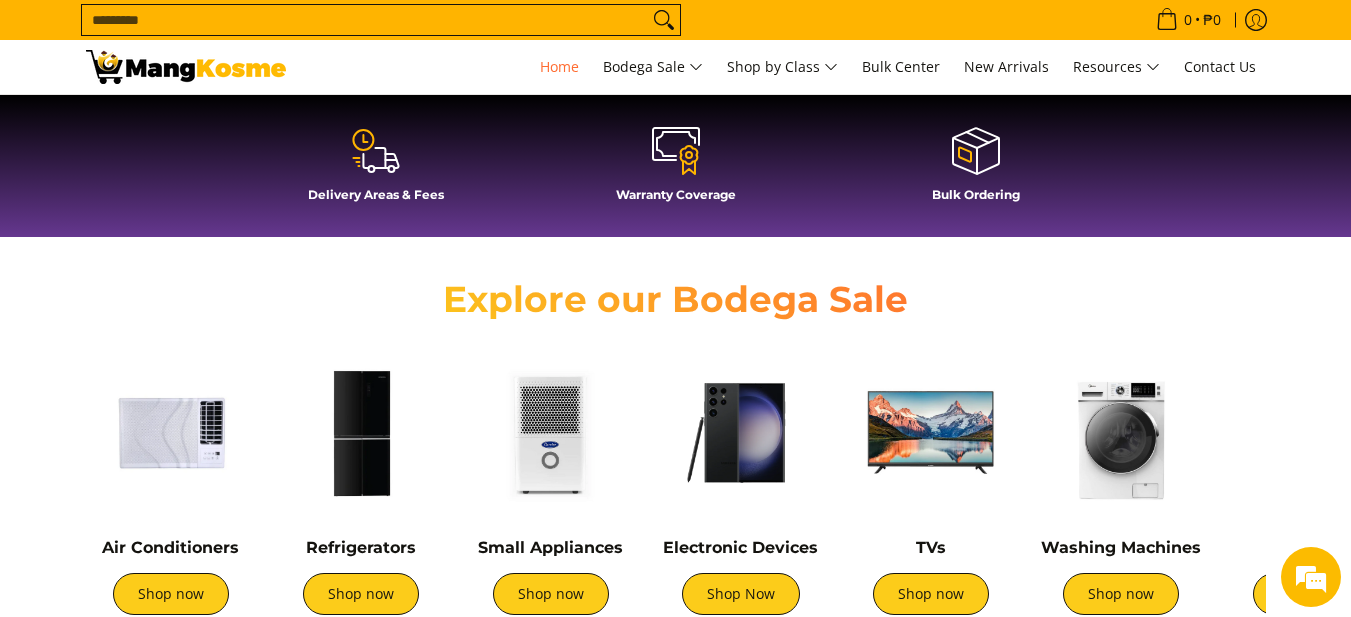 click on "Search..." at bounding box center (365, 20) 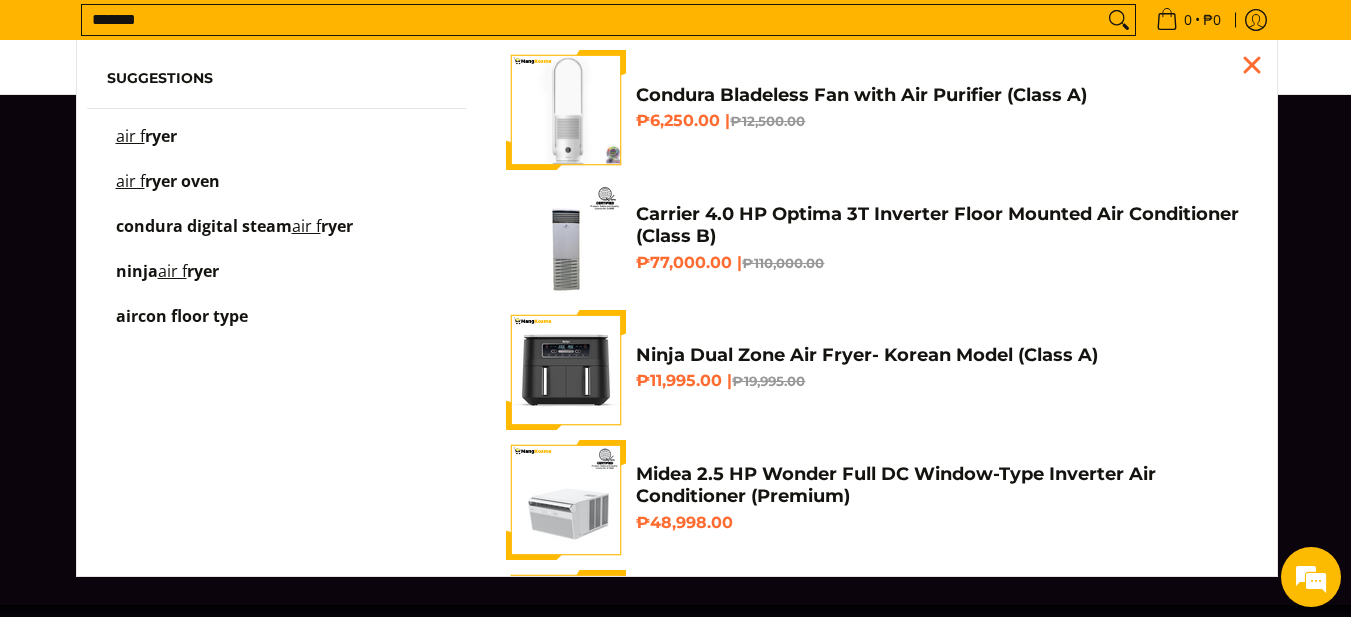 scroll, scrollTop: 0, scrollLeft: 0, axis: both 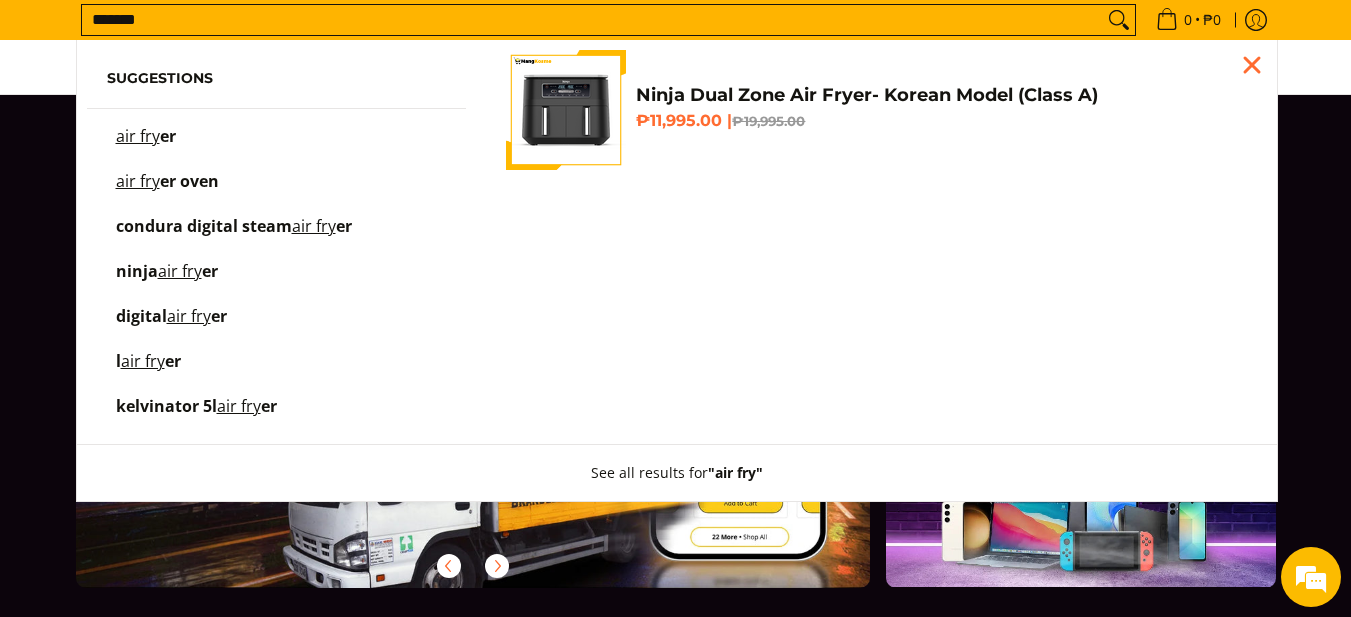 type on "*******" 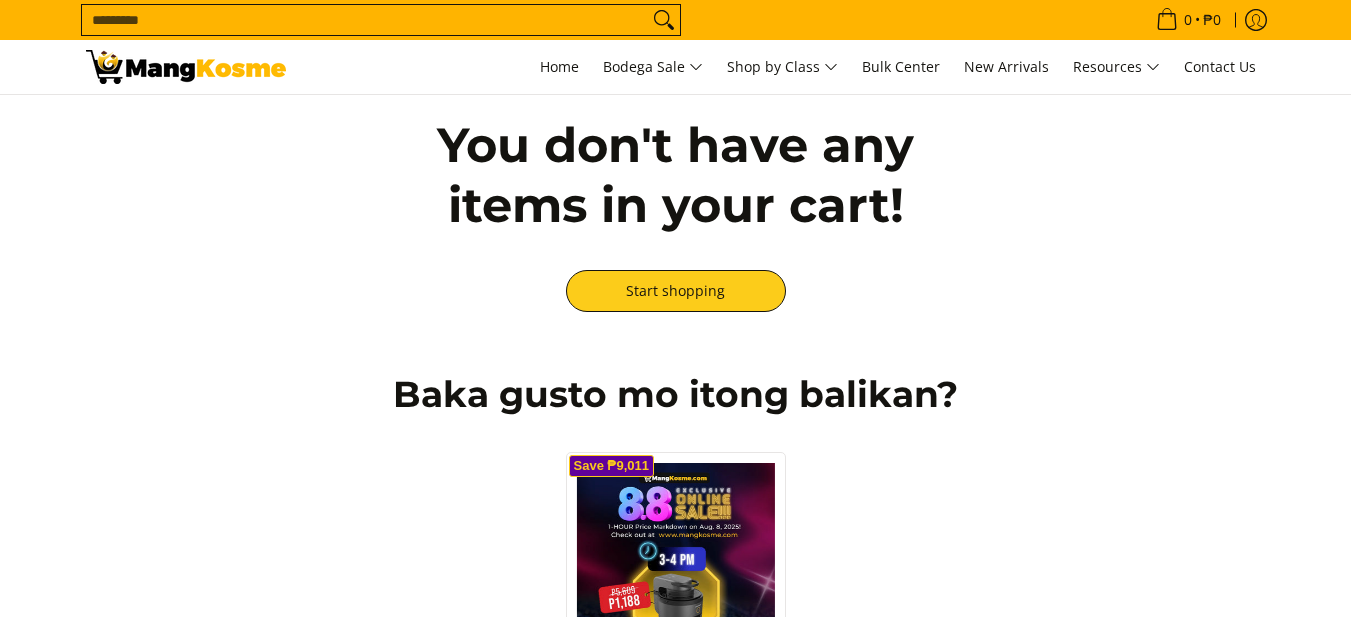 scroll, scrollTop: 100, scrollLeft: 0, axis: vertical 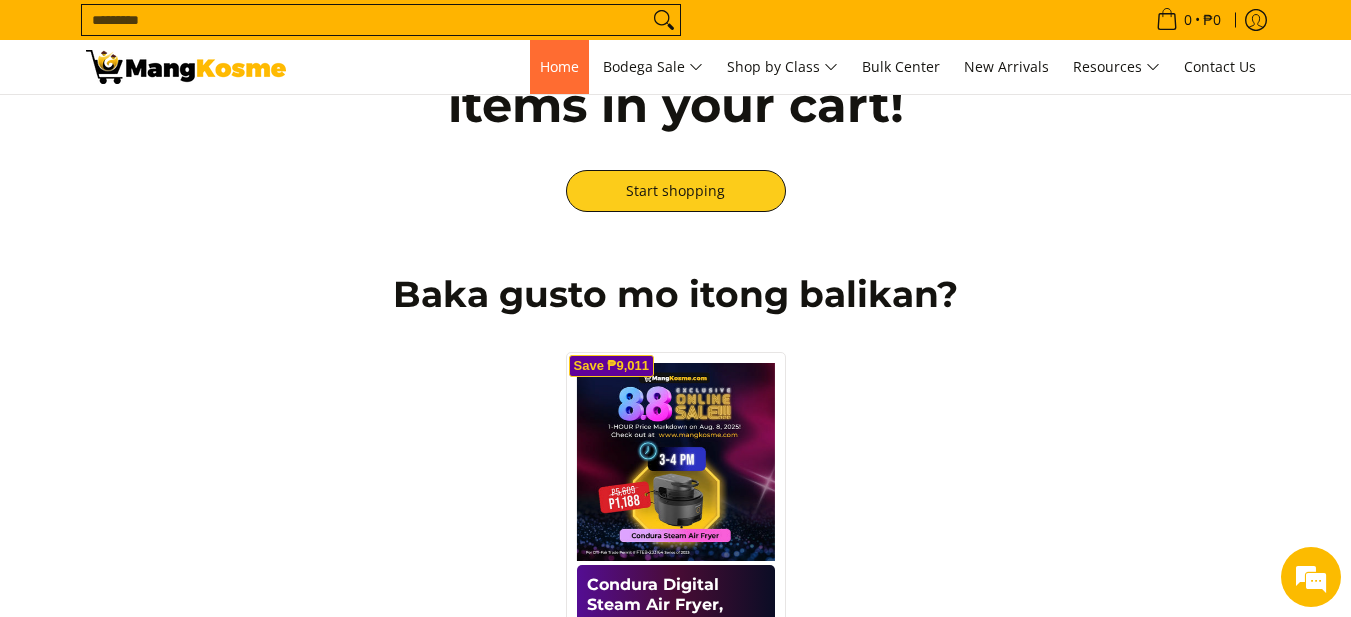 click on "Home" at bounding box center [559, 66] 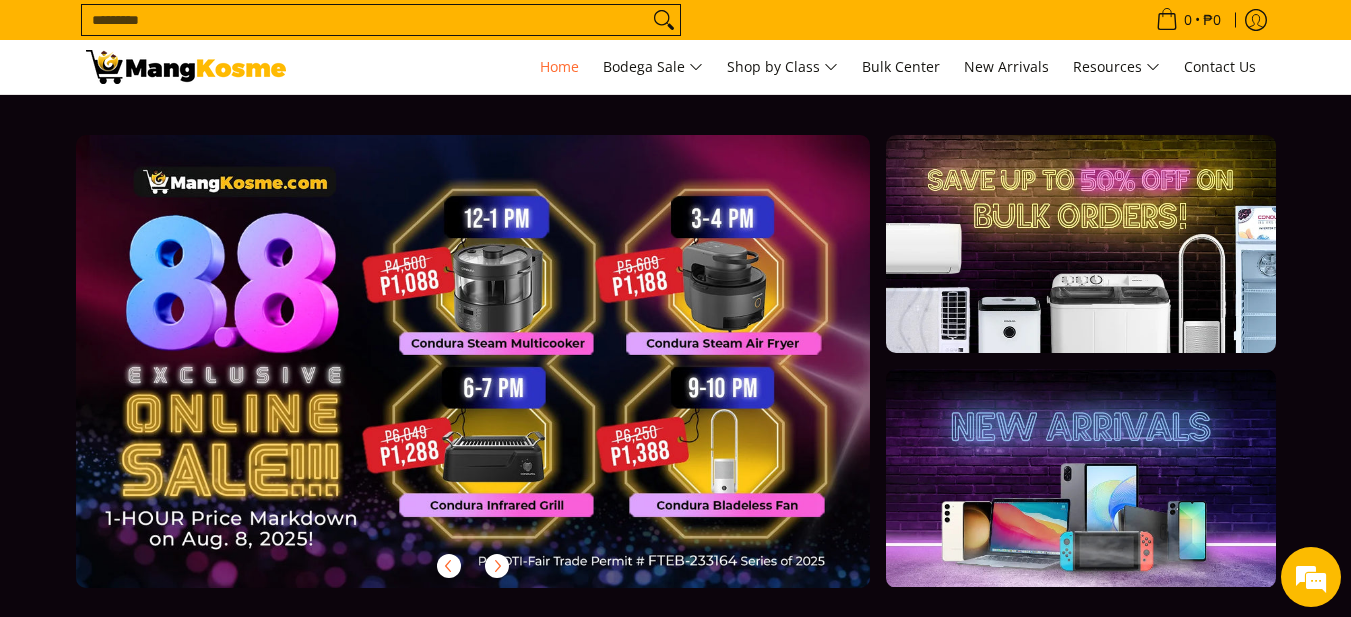 scroll, scrollTop: 0, scrollLeft: 0, axis: both 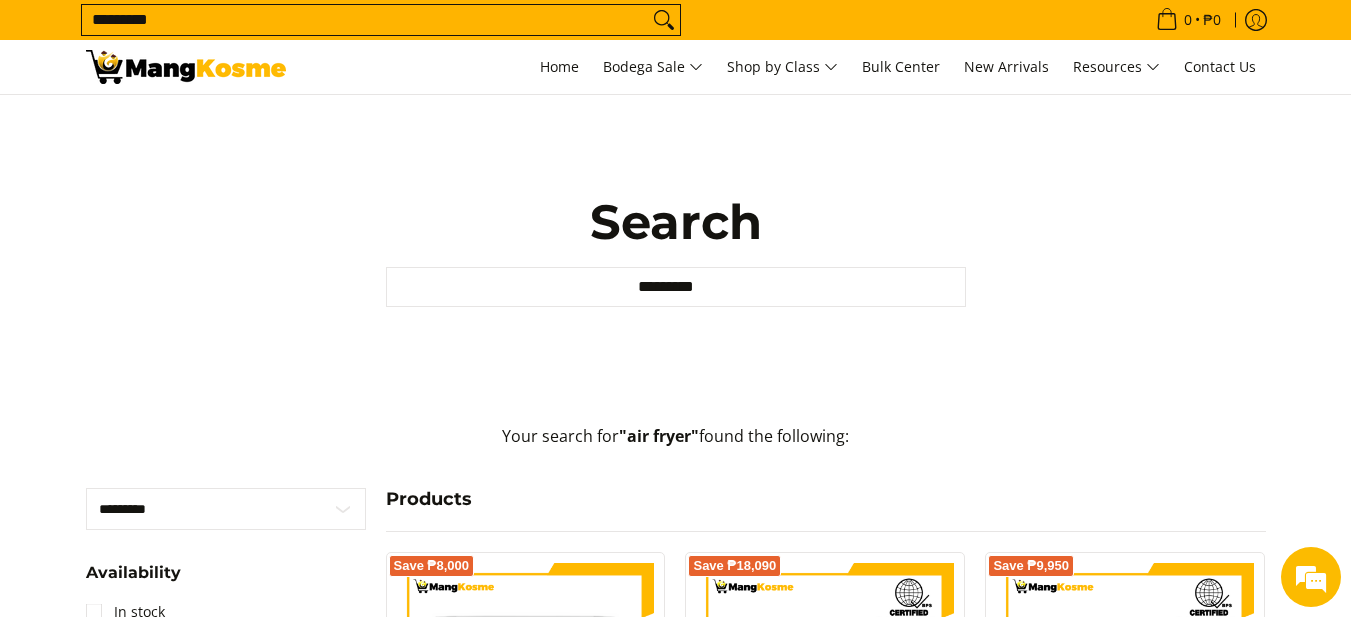 drag, startPoint x: 167, startPoint y: 23, endPoint x: 0, endPoint y: 22, distance: 167.00299 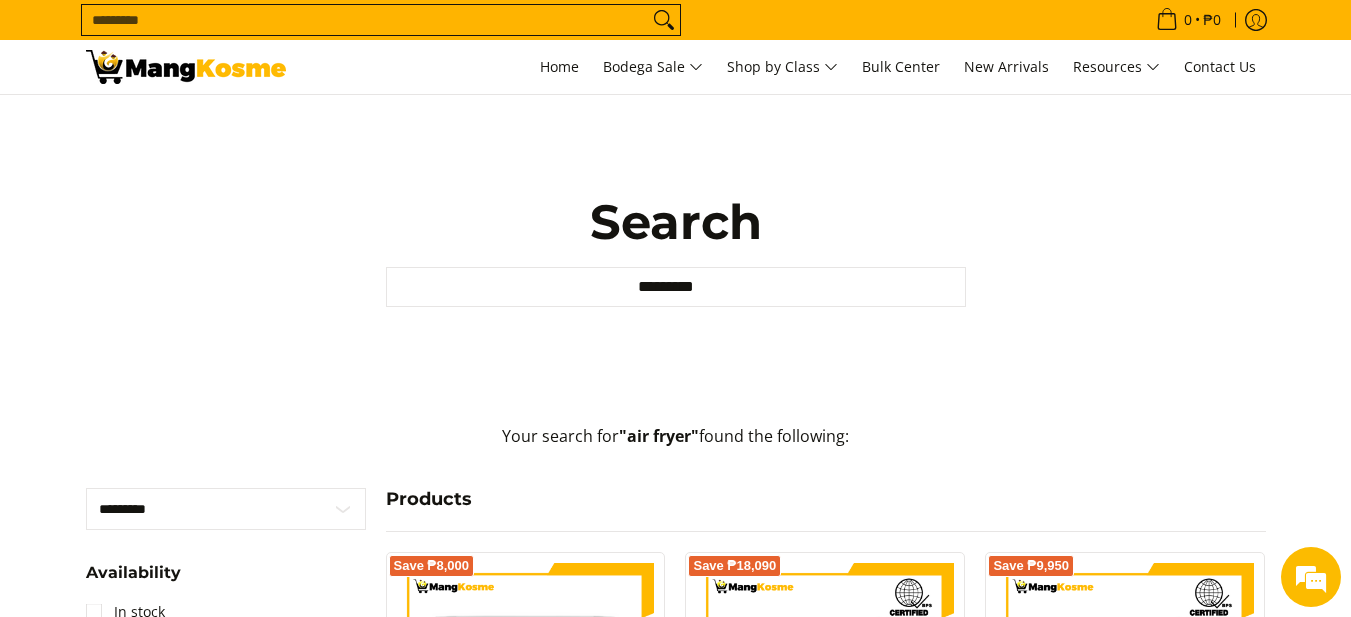 click on "Search..." at bounding box center (365, 20) 